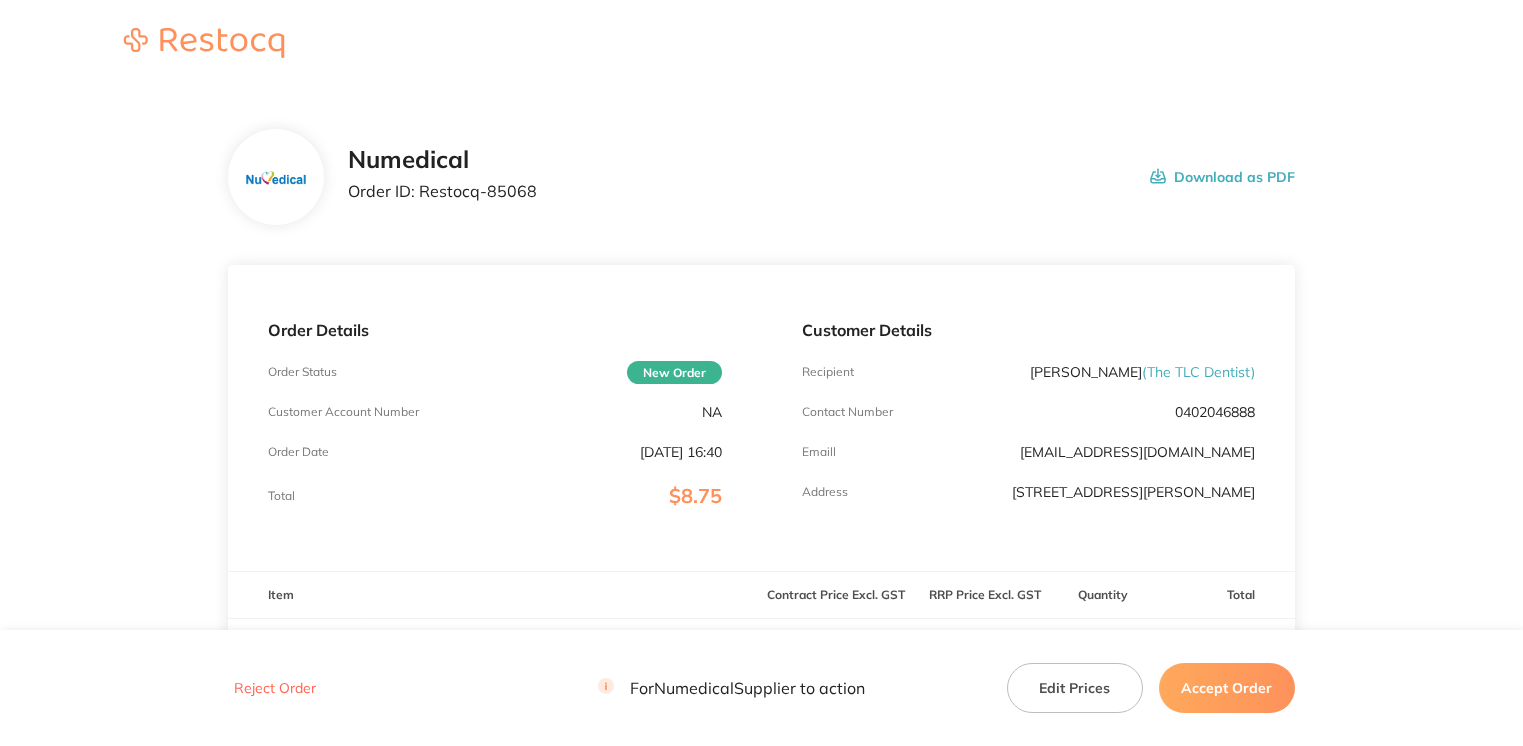 scroll, scrollTop: 0, scrollLeft: 0, axis: both 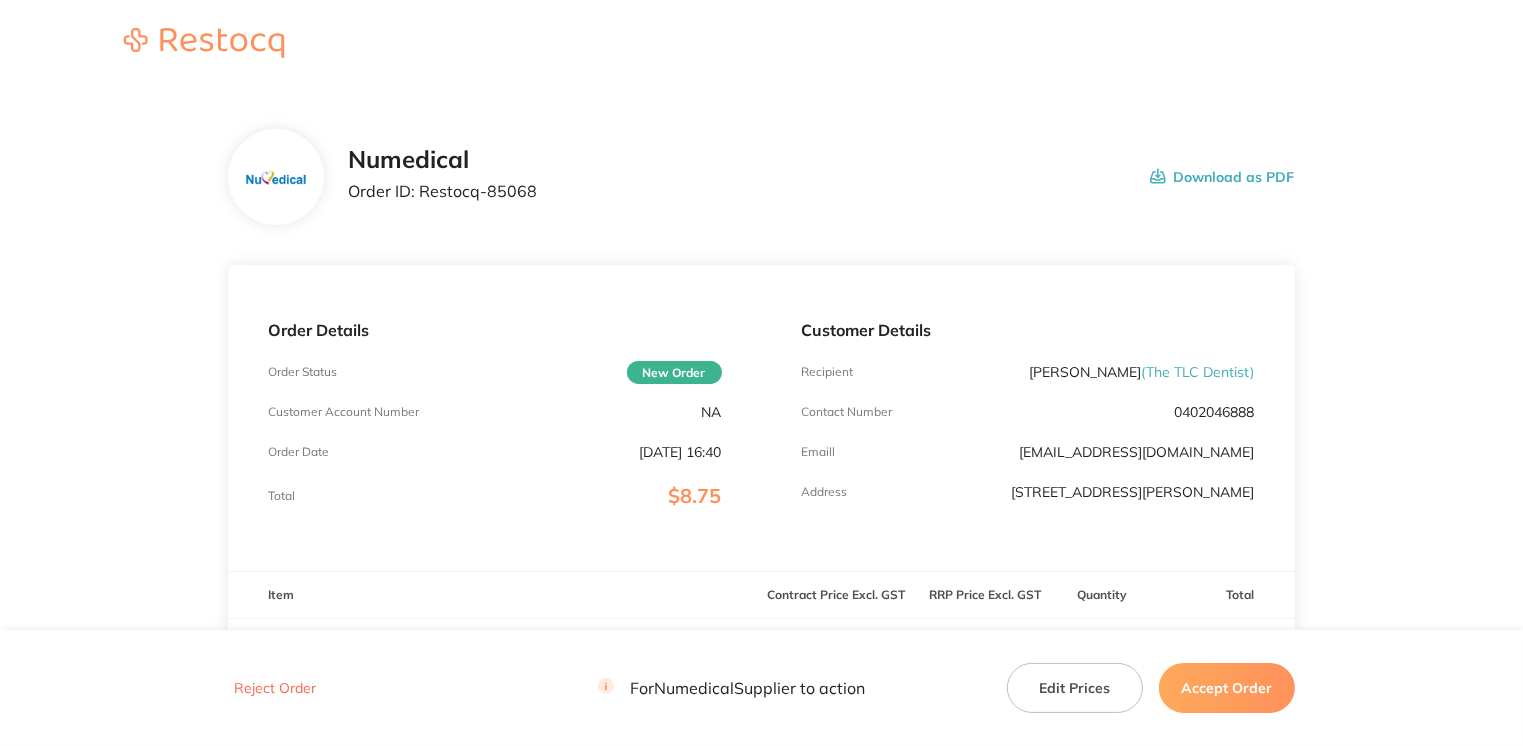 click on "Accept Order" at bounding box center (1227, 688) 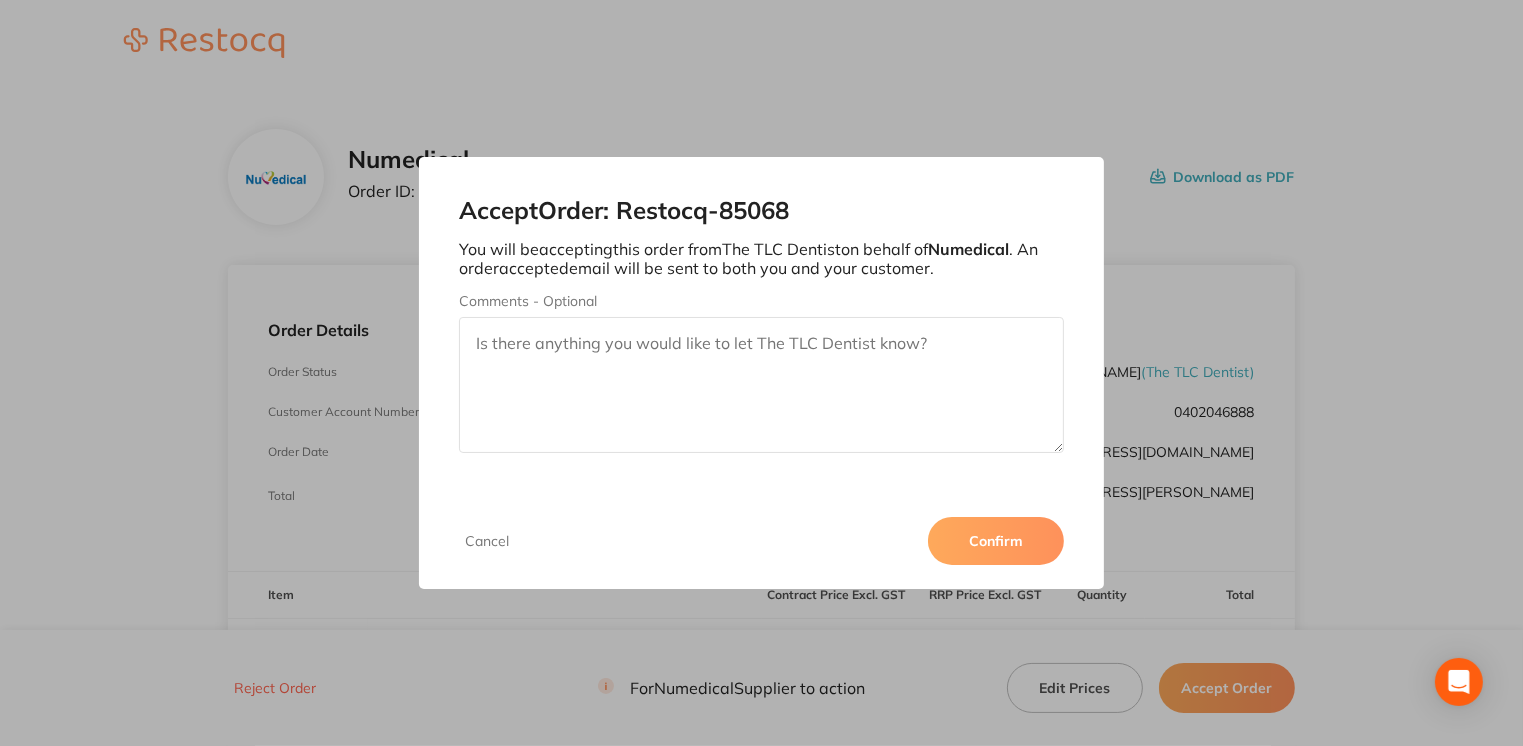 click on "Confirm" at bounding box center [996, 541] 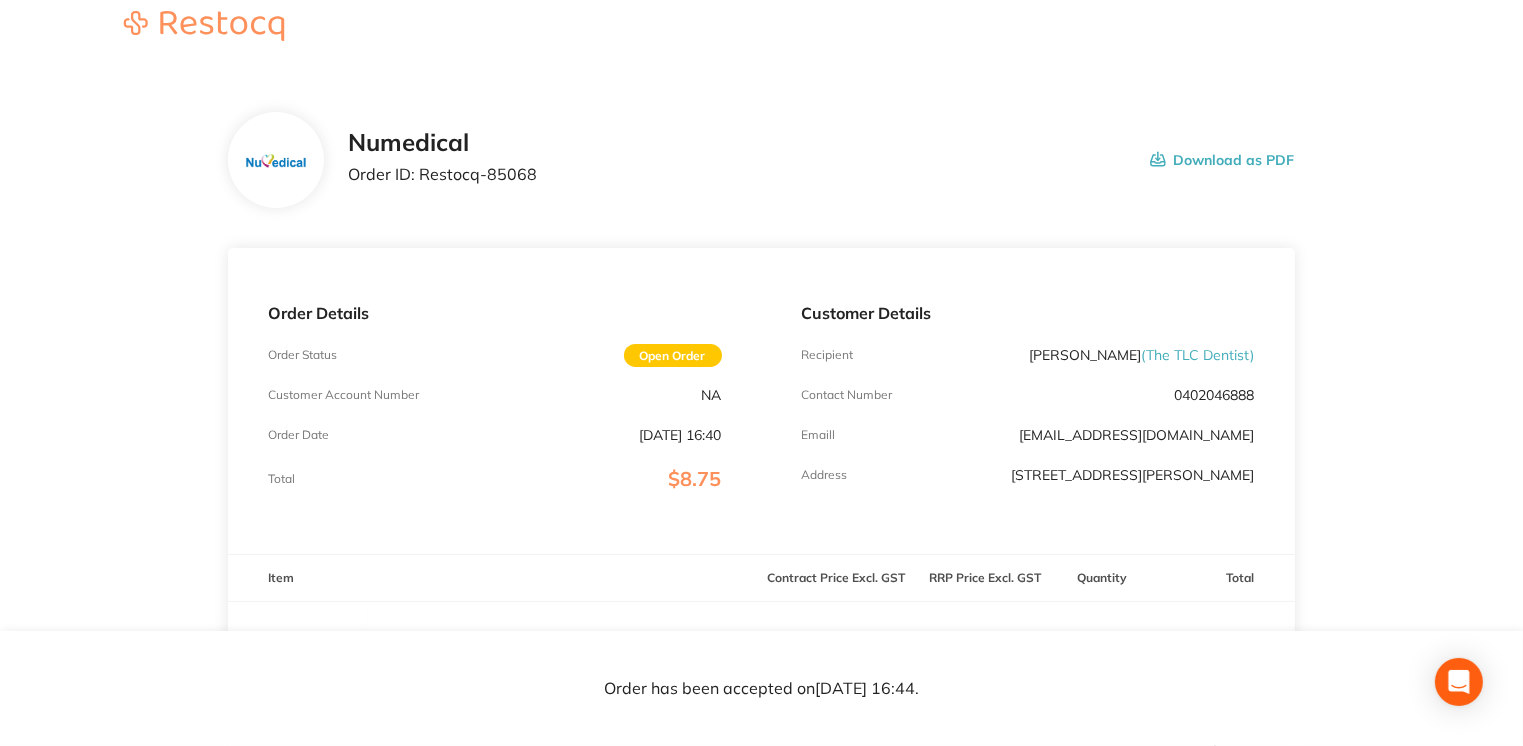 scroll, scrollTop: 0, scrollLeft: 0, axis: both 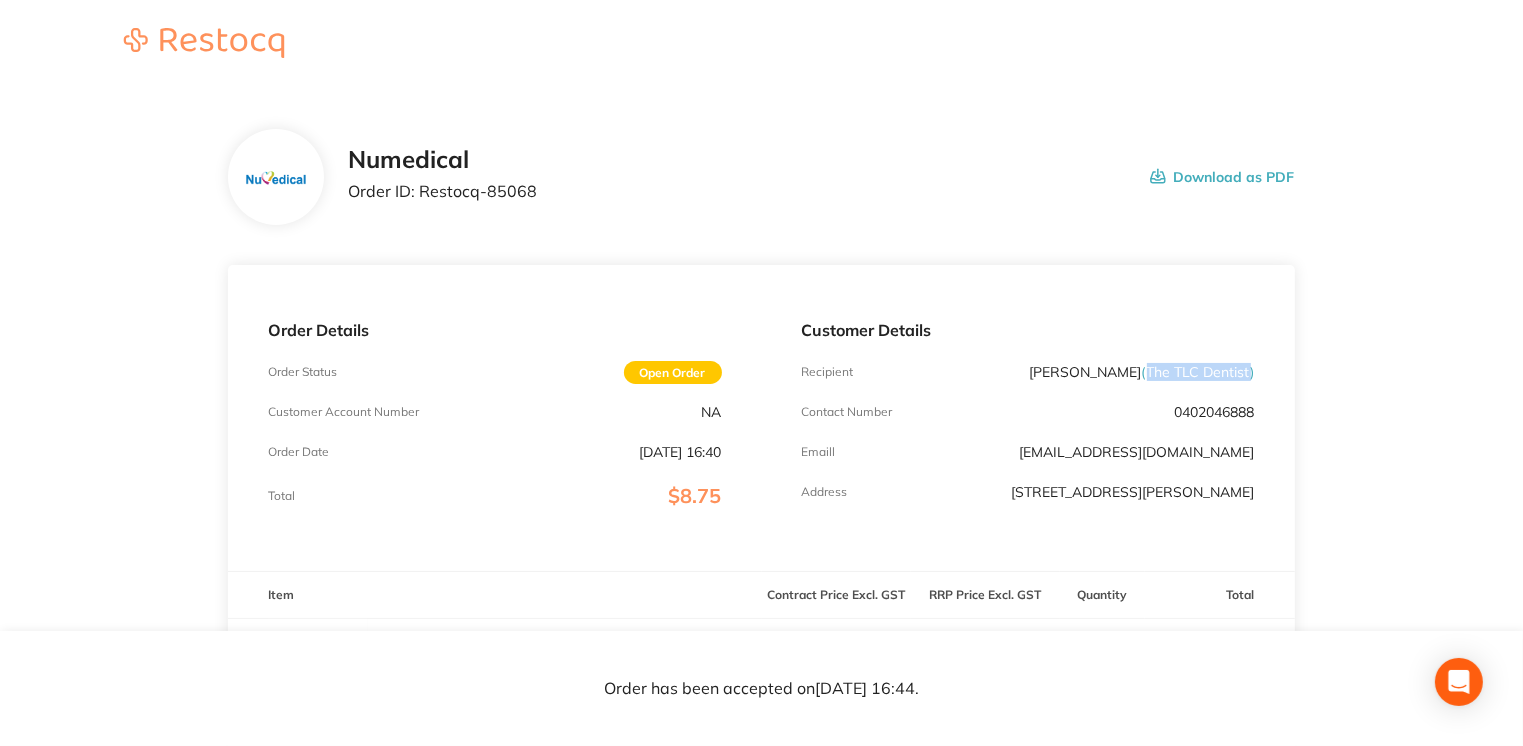drag, startPoint x: 1144, startPoint y: 369, endPoint x: 1252, endPoint y: 374, distance: 108.11568 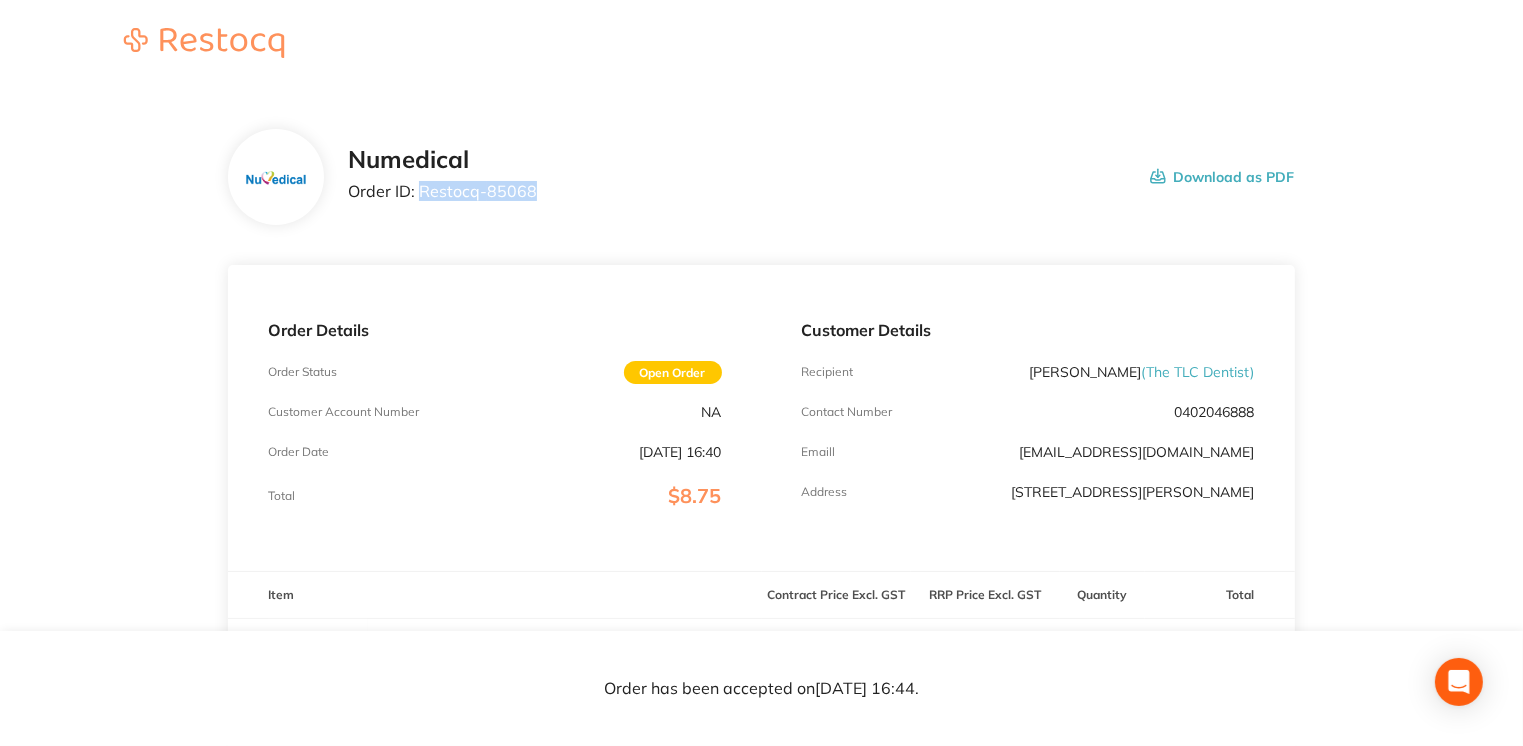 drag, startPoint x: 420, startPoint y: 181, endPoint x: 540, endPoint y: 187, distance: 120.14991 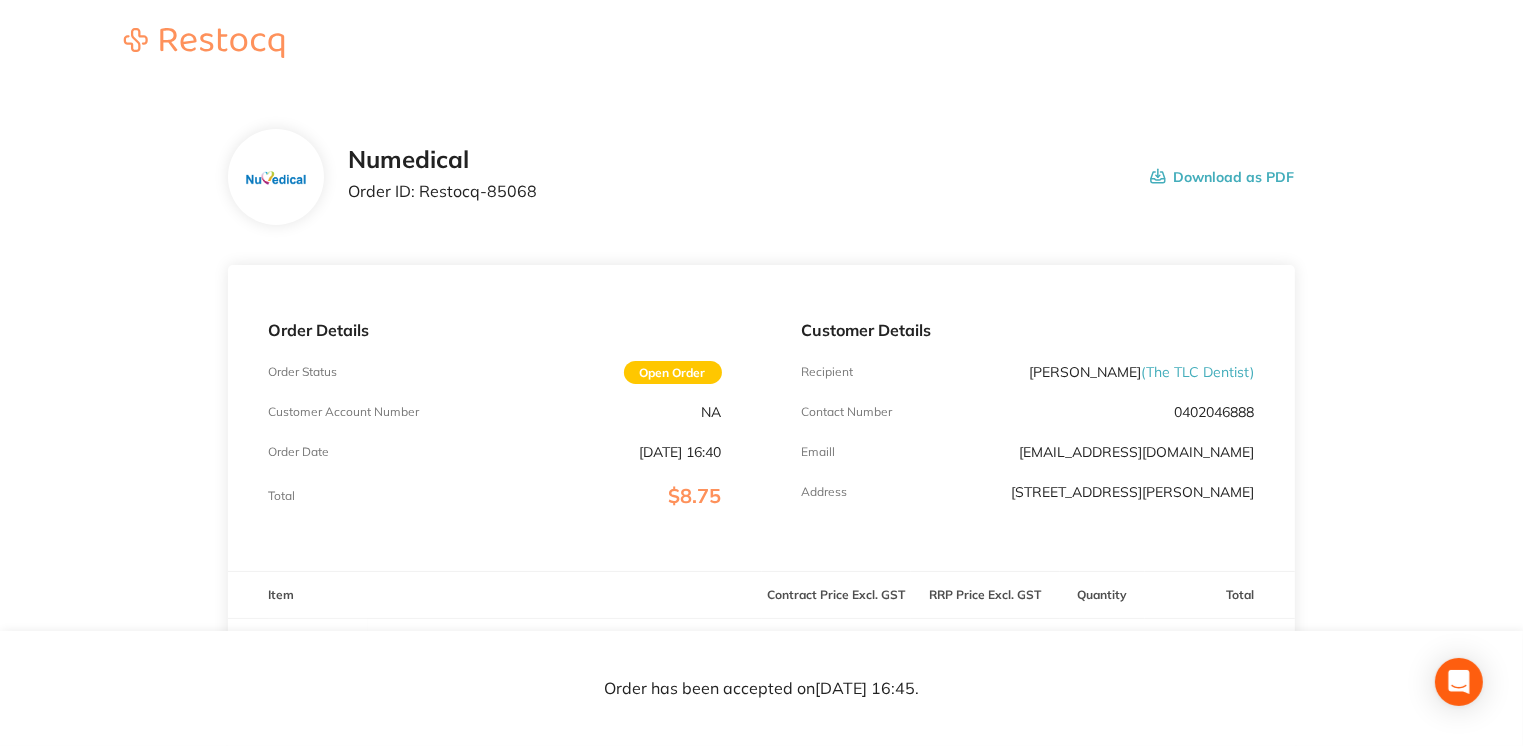 drag, startPoint x: 1520, startPoint y: 357, endPoint x: 1528, endPoint y: 376, distance: 20.615528 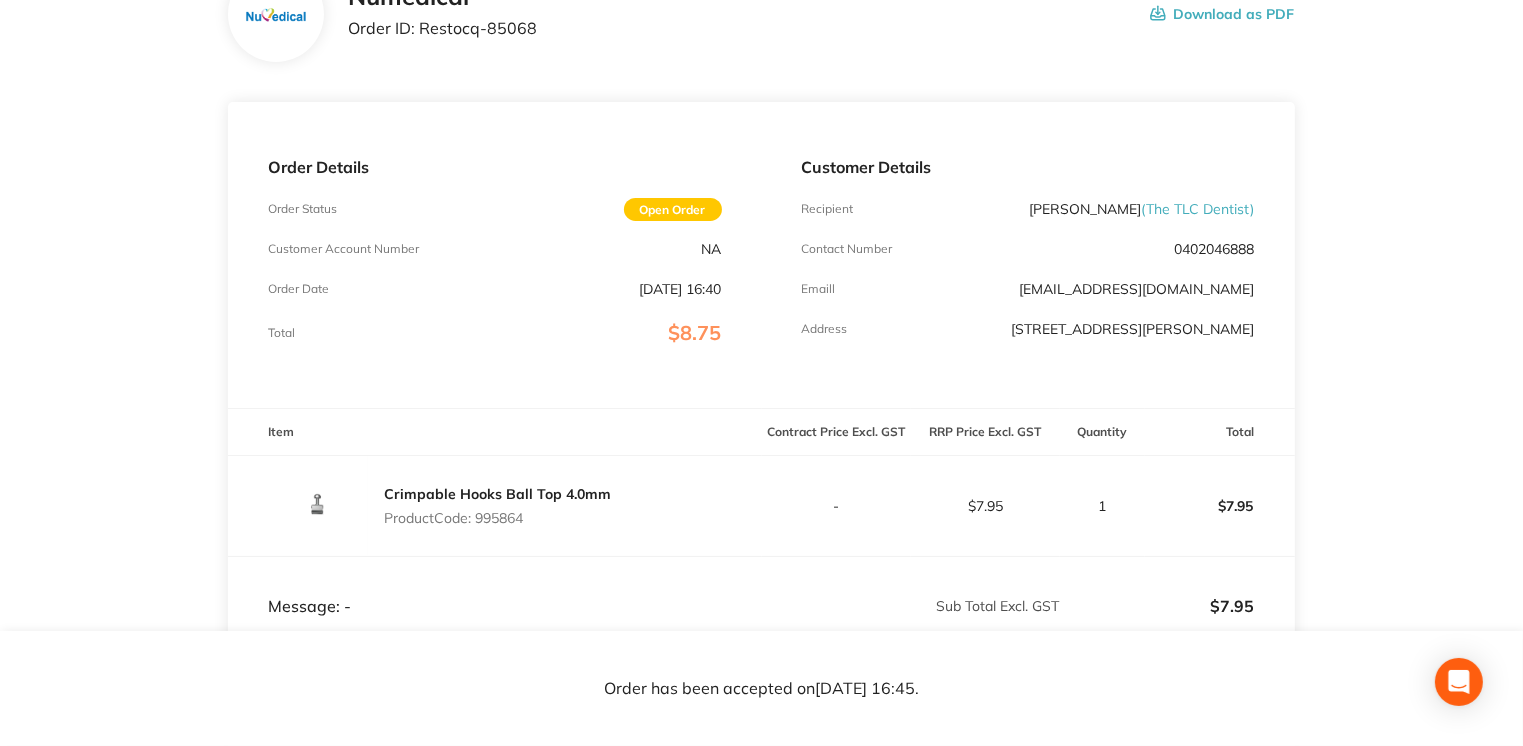 scroll, scrollTop: 177, scrollLeft: 0, axis: vertical 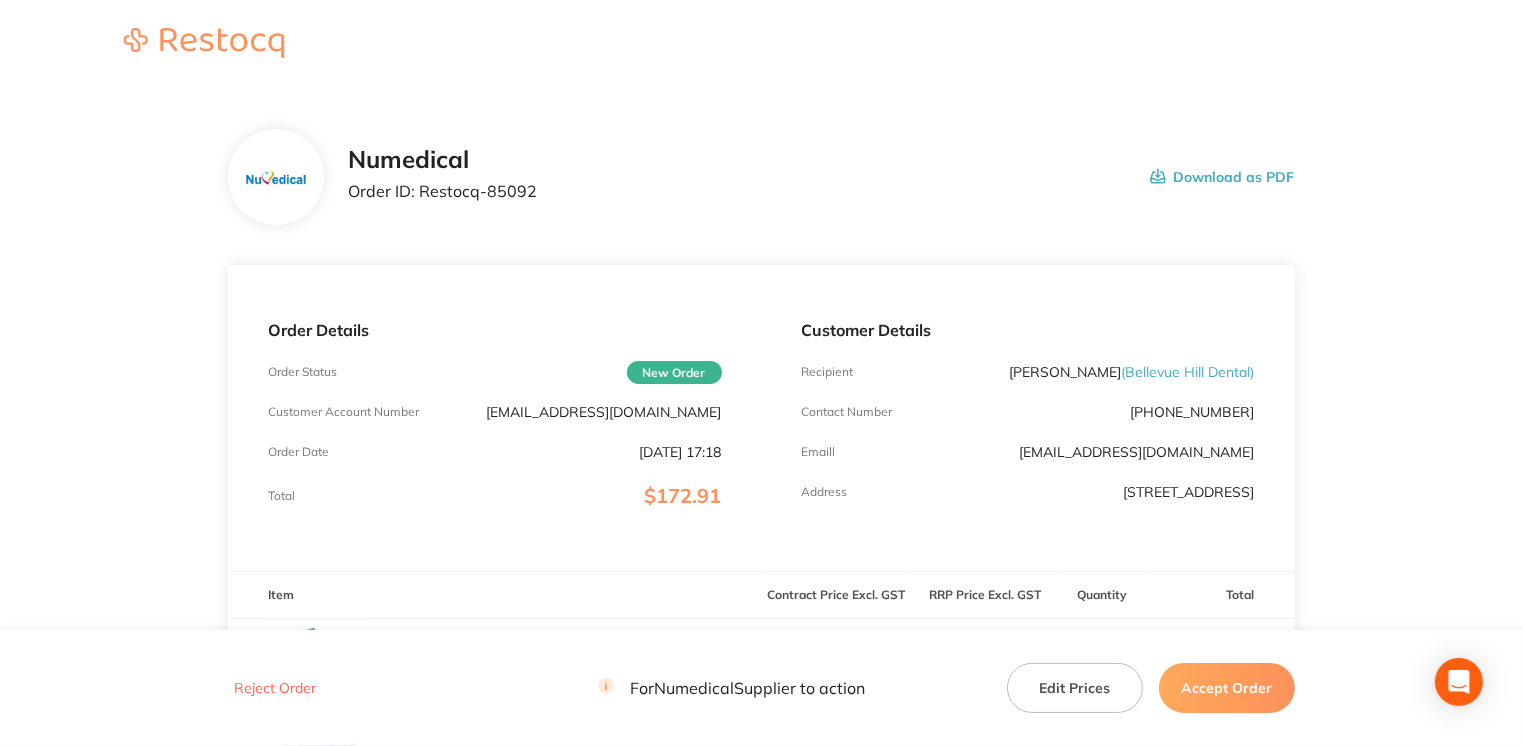 click on "Accept Order" at bounding box center (1227, 688) 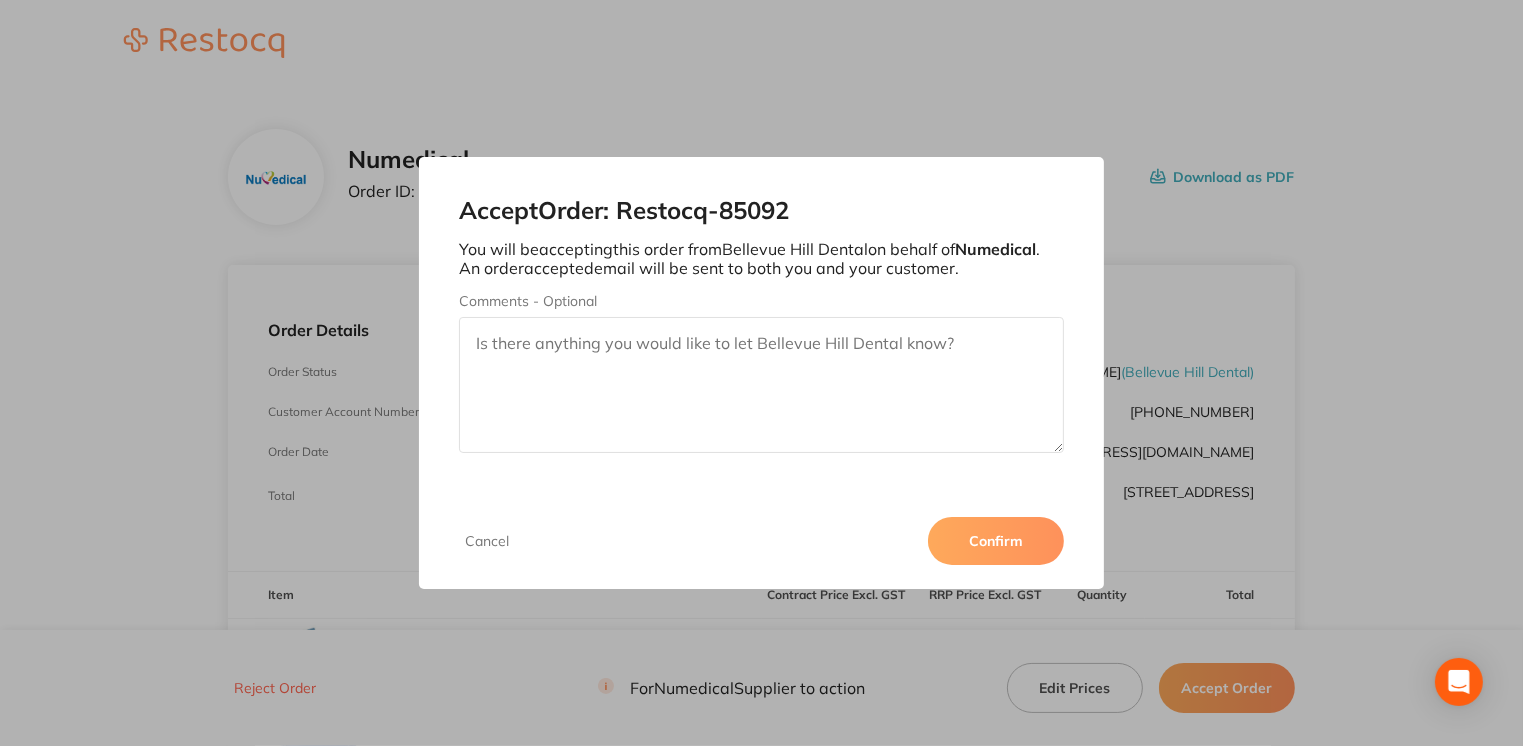 click on "Confirm" at bounding box center (996, 541) 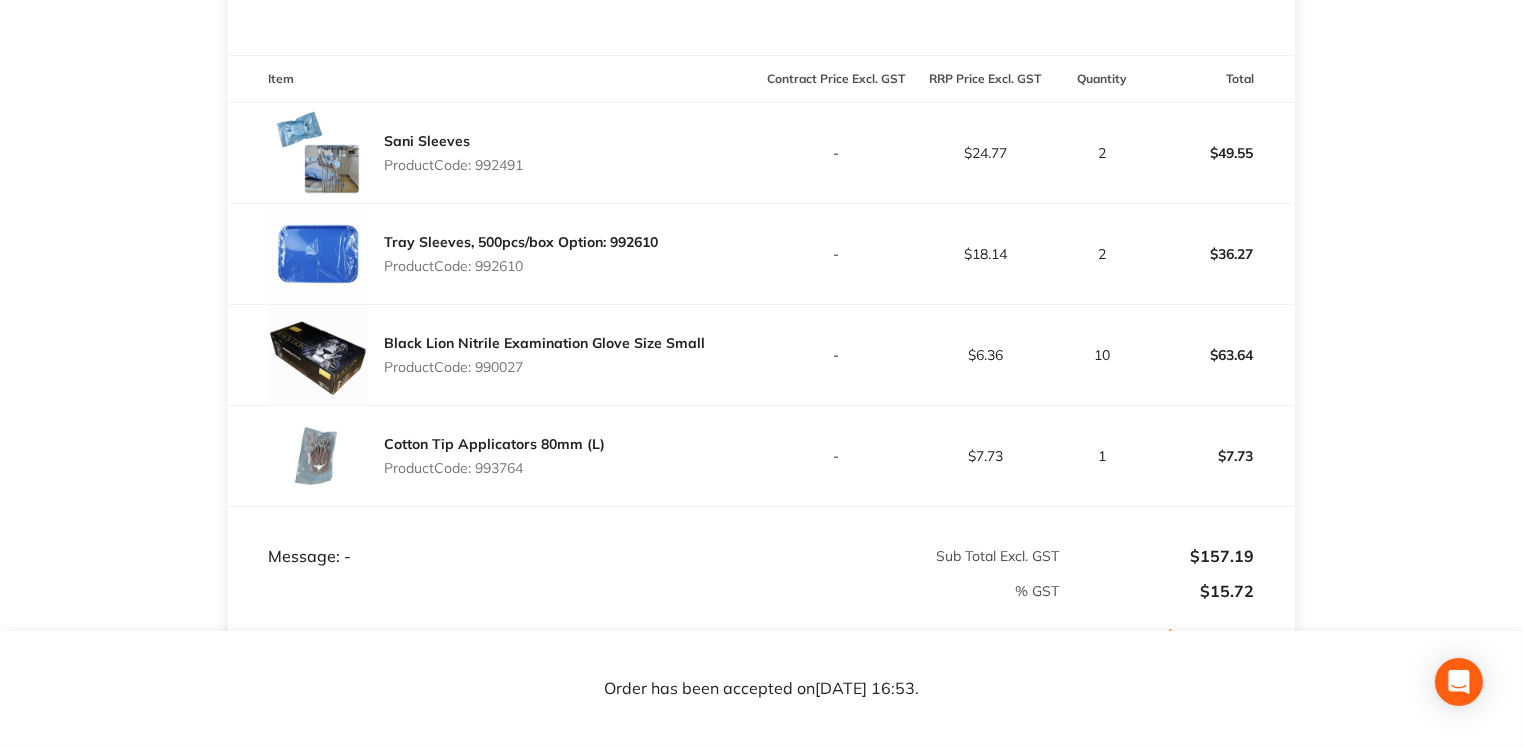 scroll, scrollTop: 532, scrollLeft: 0, axis: vertical 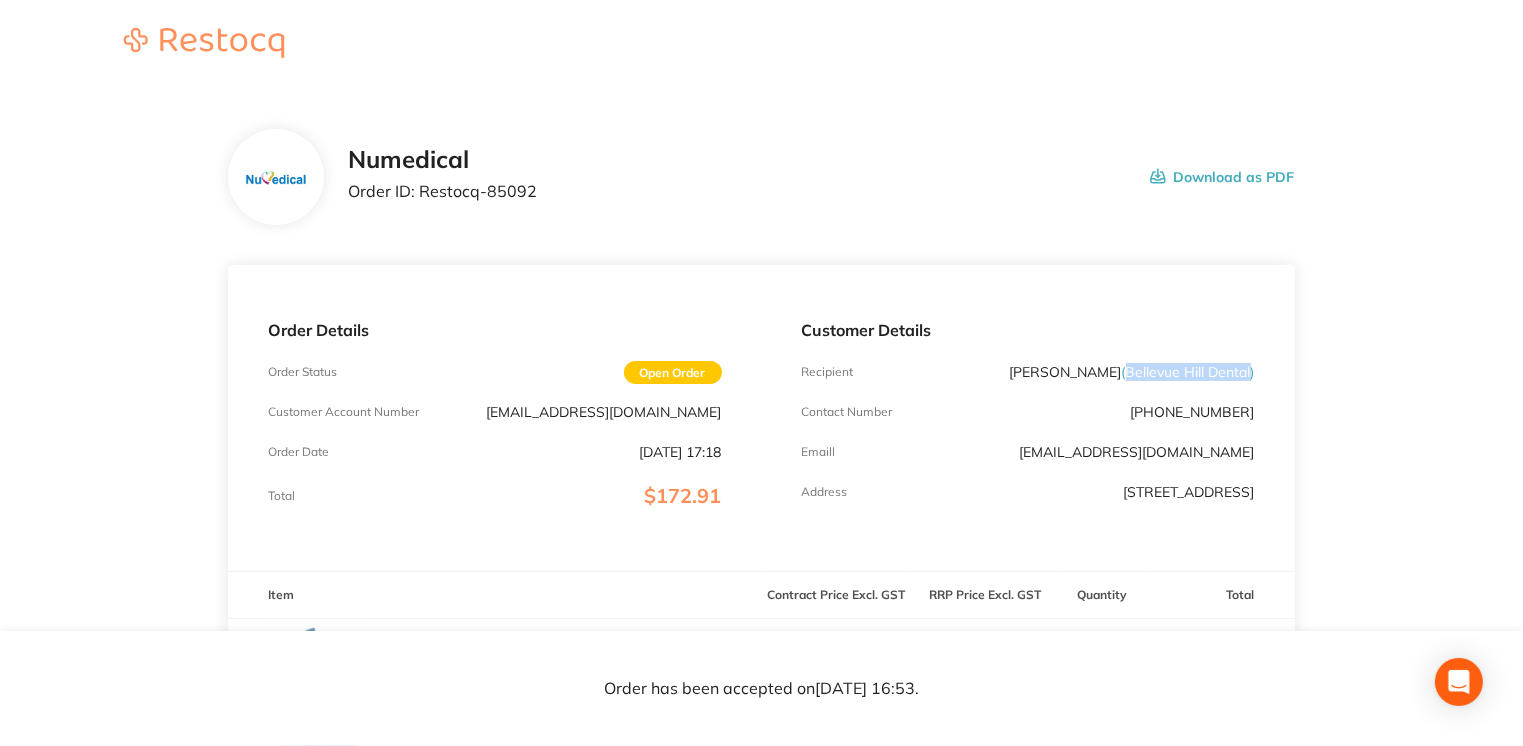 drag, startPoint x: 1123, startPoint y: 367, endPoint x: 1248, endPoint y: 370, distance: 125.035995 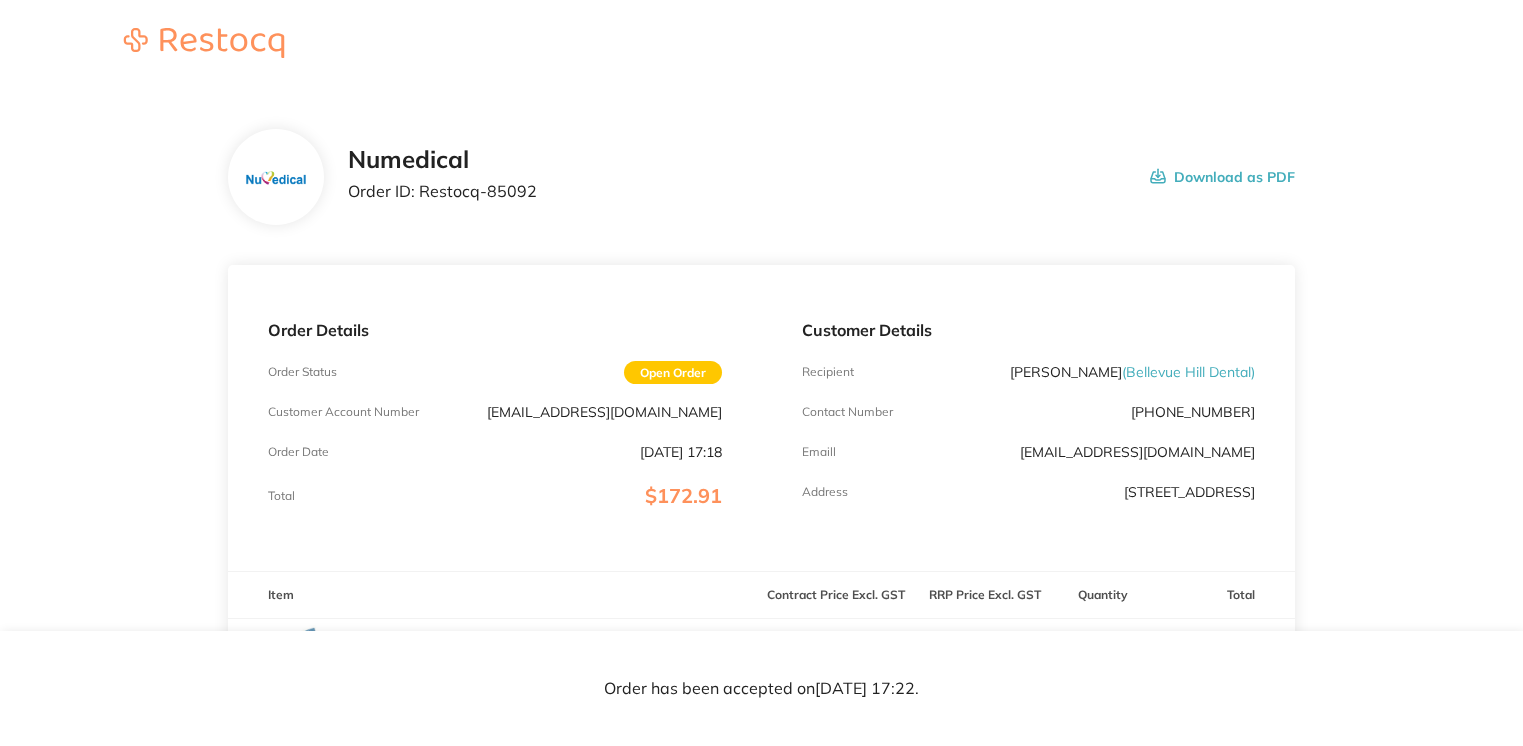 scroll, scrollTop: 0, scrollLeft: 0, axis: both 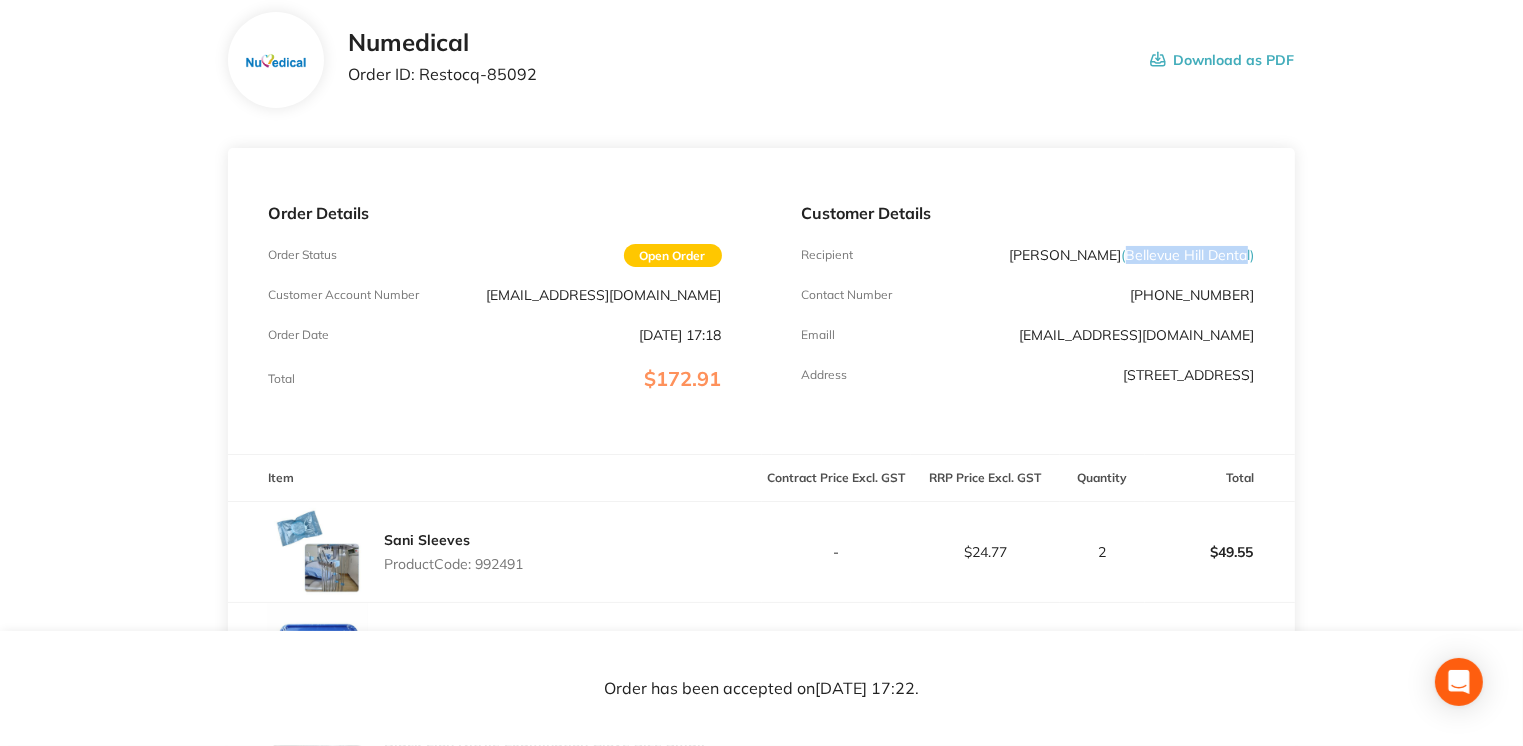 drag, startPoint x: 1126, startPoint y: 251, endPoint x: 1246, endPoint y: 254, distance: 120.03749 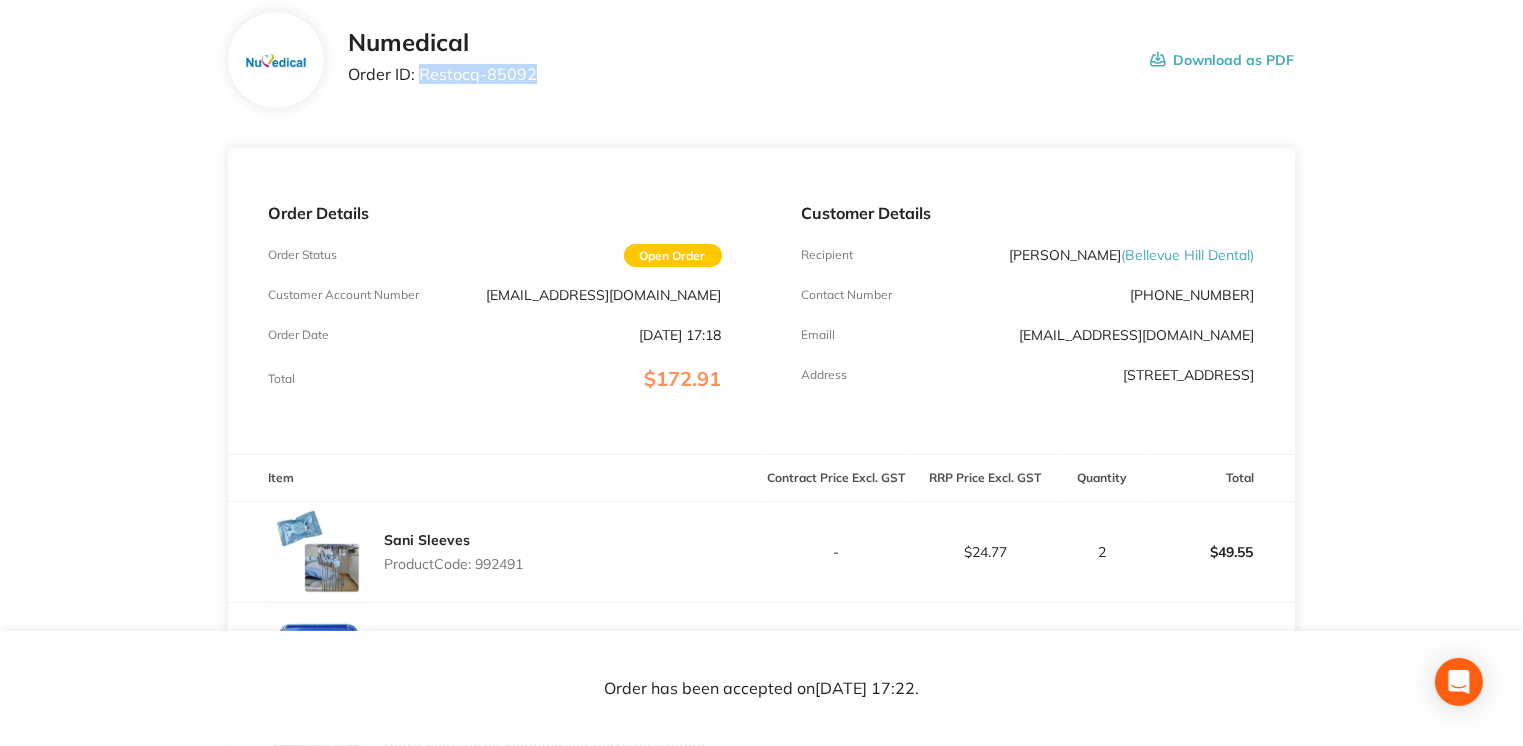 drag, startPoint x: 420, startPoint y: 72, endPoint x: 580, endPoint y: 73, distance: 160.00313 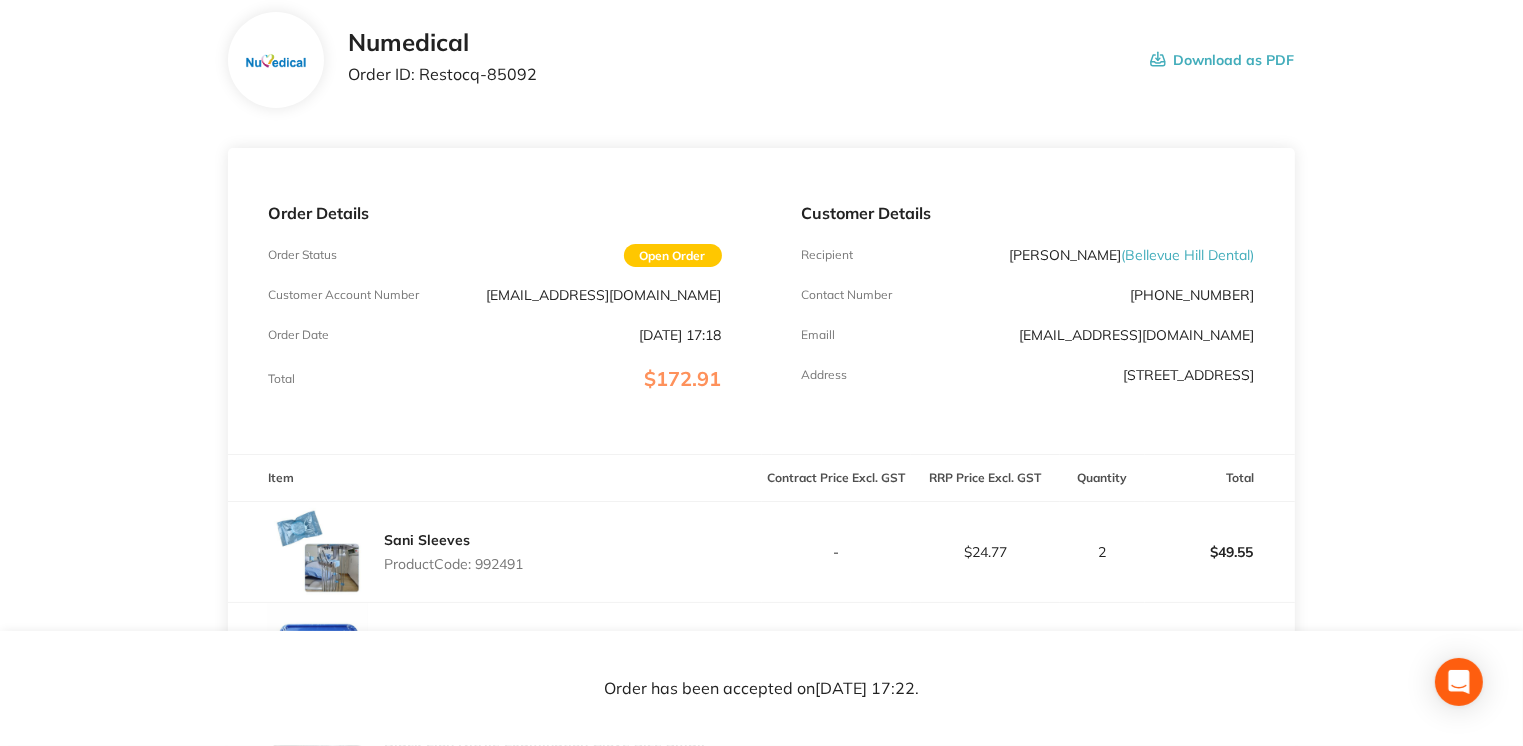 click on "Numedical Order ID: Restocq- 85092 Download as PDF Order Details Order Status Open Order Customer Account Number reception@bellevuehilldental.com.au Order Date Jul 1 2025, 17:18 Total  $172.91 Customer Details Recipient James Digges  ( Bellevue Hill Dental ) Contact Number (02) 9389 4748 Emaill admin@bellevuehilldental.com.au Address 3 Bellevue Rd, Bellevue Hill NSW 2023  Item Contract Price Excl. GST RRP Price Excl. GST Quantity Total Sani Sleeves Product   Code:  992491 - $24.77 2 $49.55 Tray Sleeves, 500pcs/box Option: 992610 Product   Code:  992610 - $18.14 2 $36.27 Black Lion Nitrile Examination Glove Size Small  Product   Code:  990027 - $6.36 10 $63.64 Cotton Tip Applicators 80mm (L) Product   Code:  993764 - $7.73 1 $7.73 Message: - Sub Total Excl. GST $157.19 % GST $15.72 Sub Total  ( 4  Items) $172.91 Sani Sleeves Product Code:  992491 Contract Price Excl. GST - RRP Price Excl. GST $24.77 Quantity 2 Tray Sleeves, 500pcs/box Option: 992610 Product Code:  992610 Contract Price Excl. GST - $18.14 2 - -" at bounding box center [761, 625] 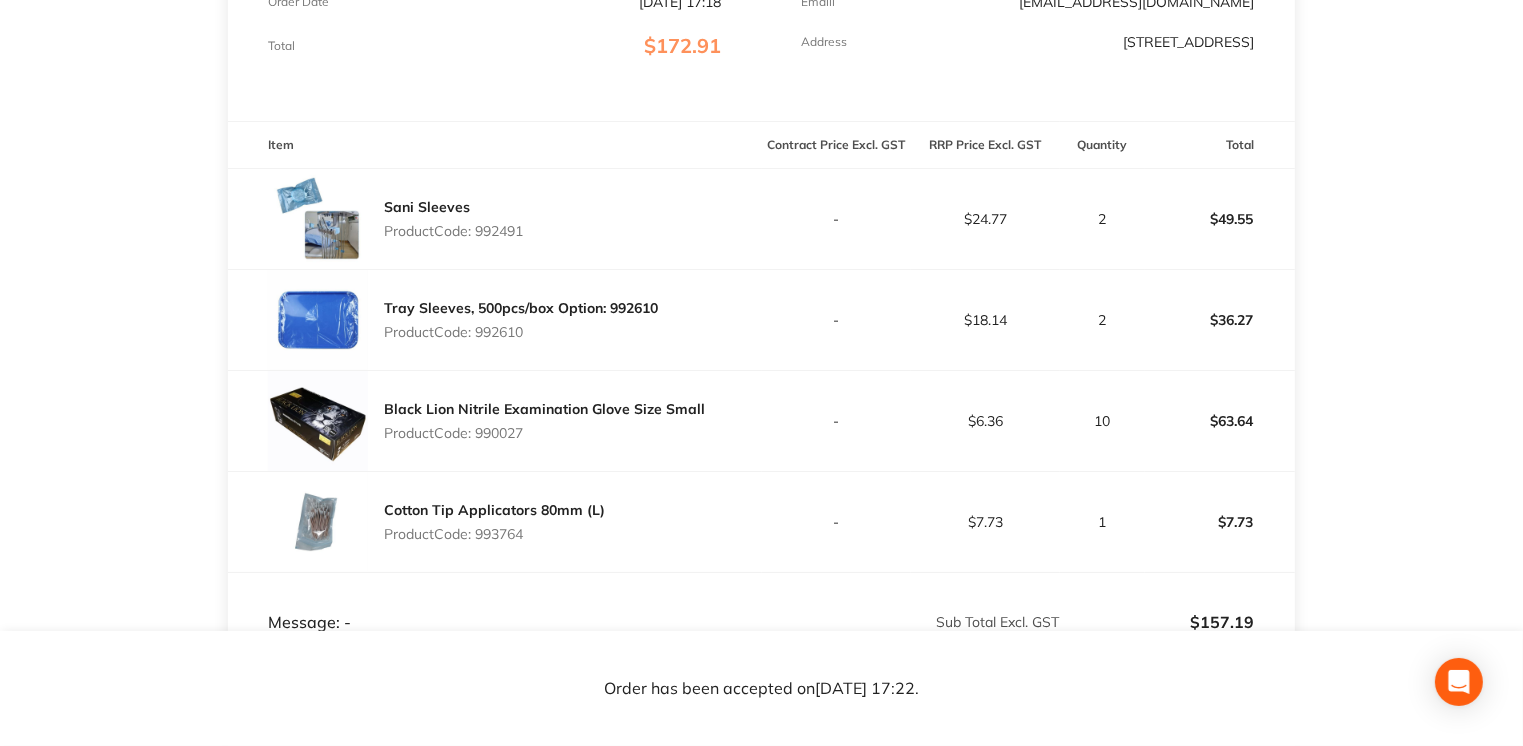 scroll, scrollTop: 461, scrollLeft: 0, axis: vertical 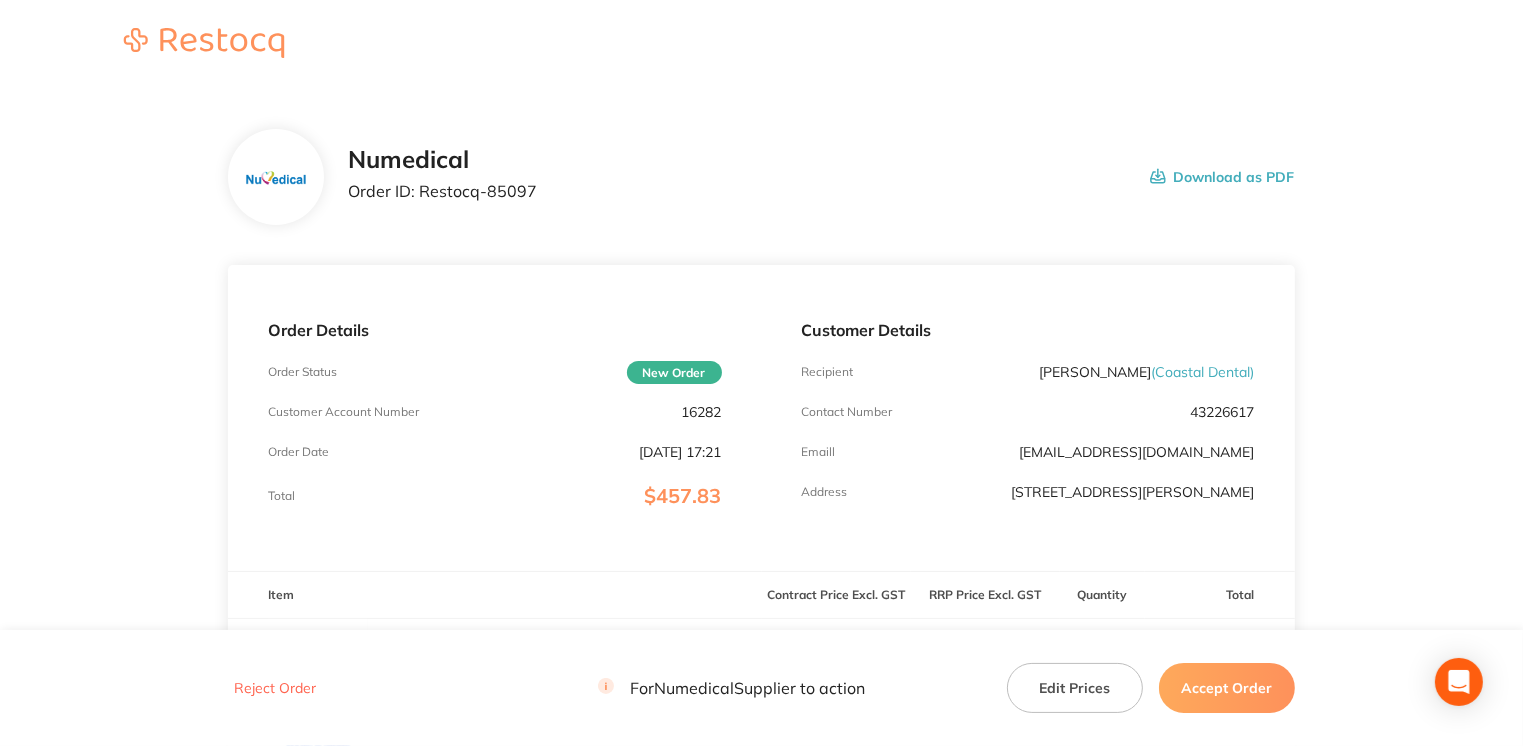 click on "Accept Order" at bounding box center (1227, 688) 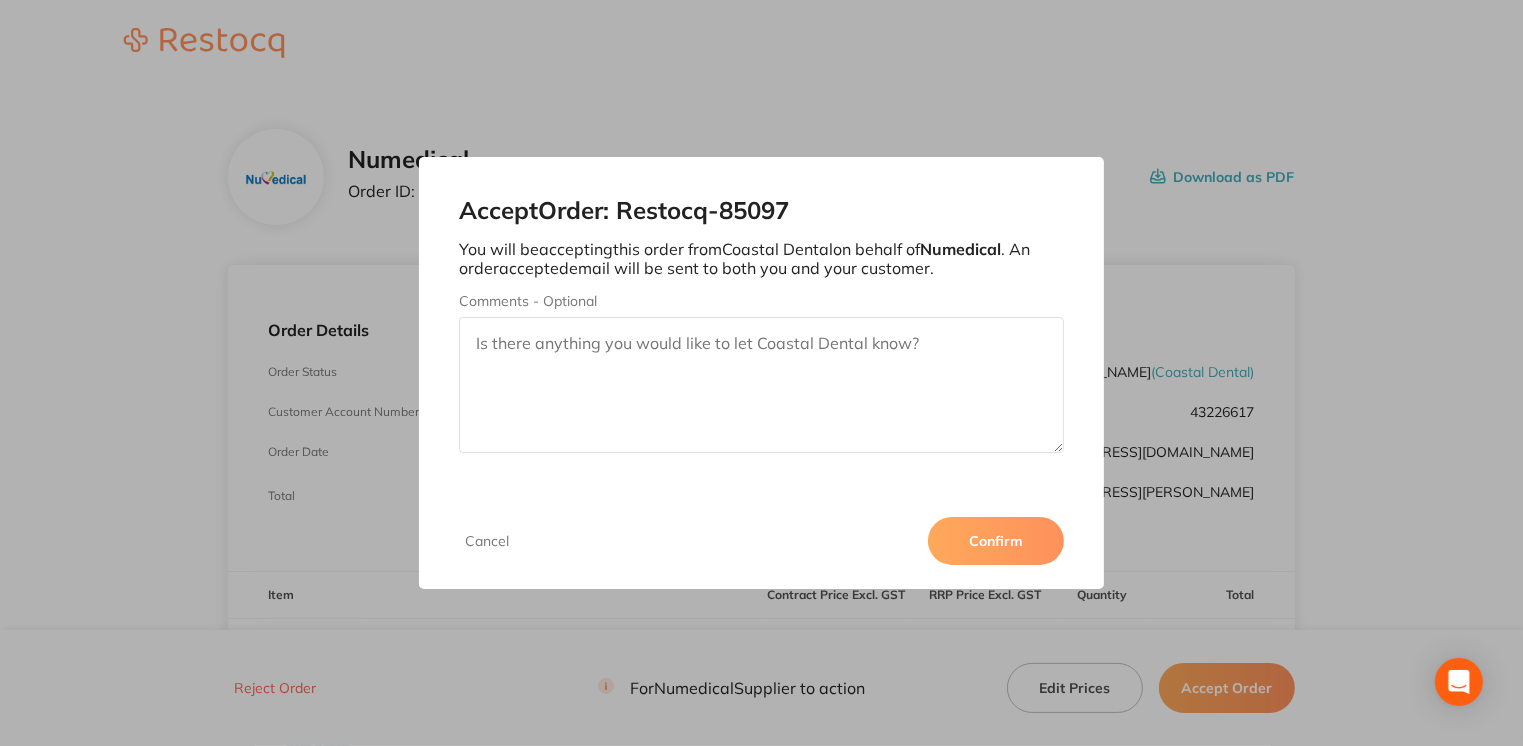 click on "Confirm" at bounding box center (996, 541) 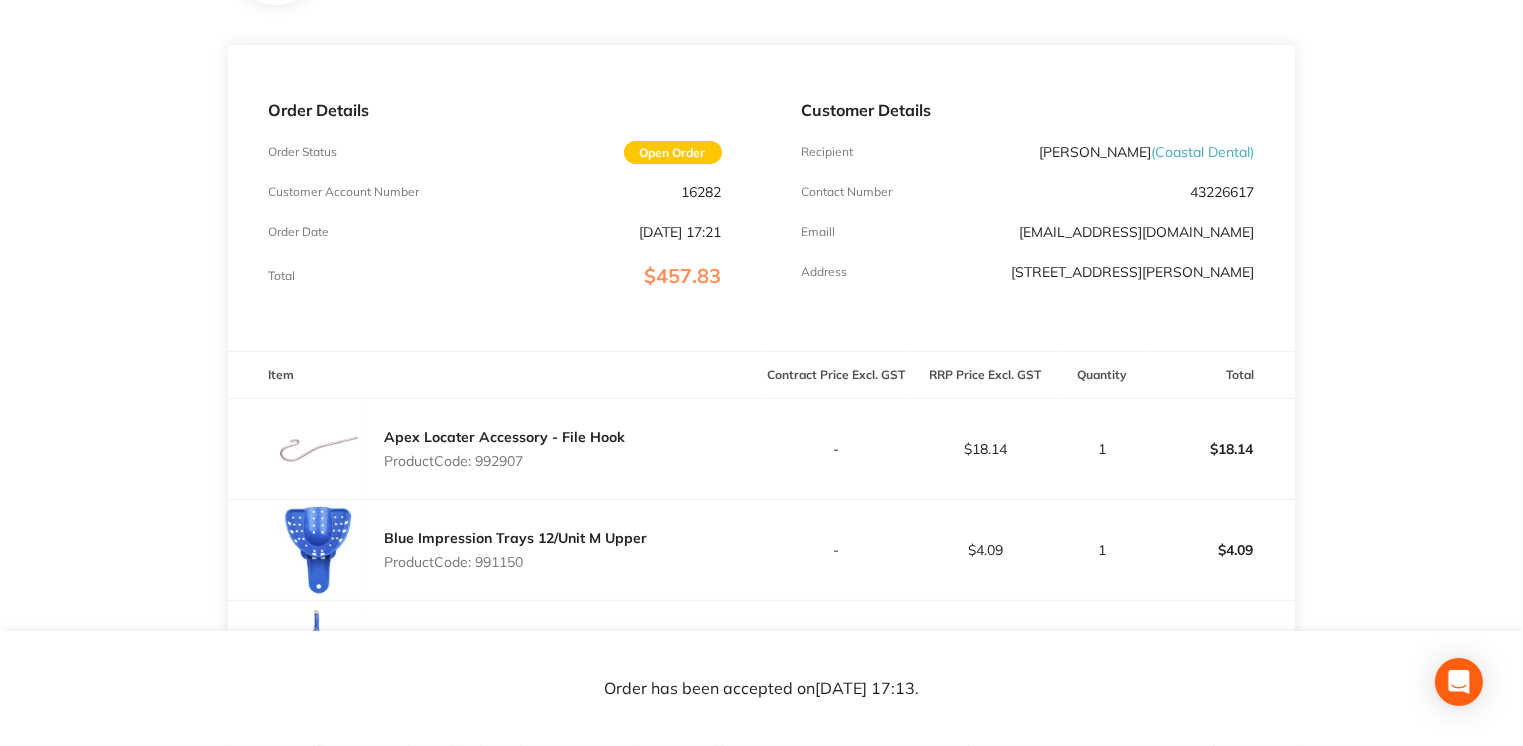 scroll, scrollTop: 0, scrollLeft: 0, axis: both 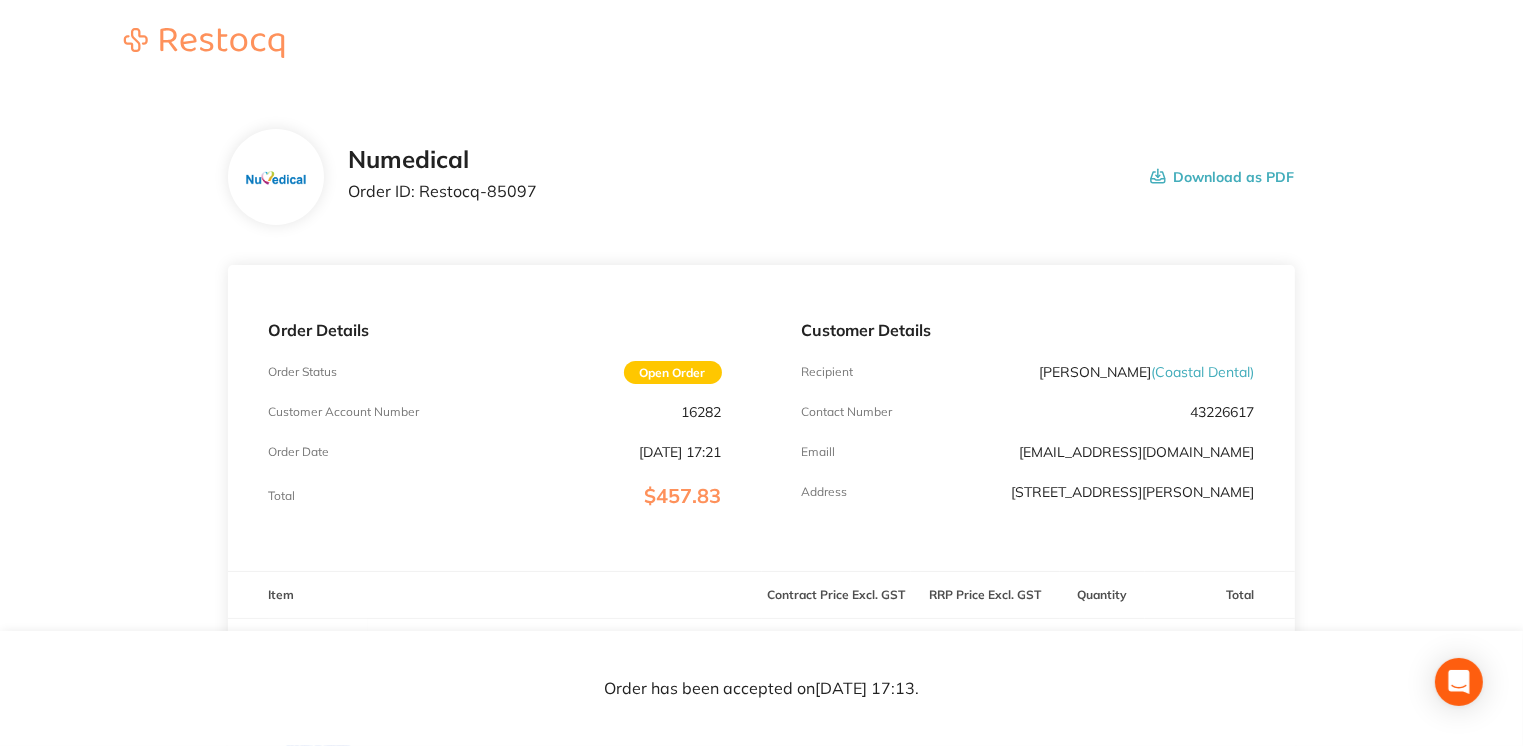 click on "Download as PDF" at bounding box center [1222, 177] 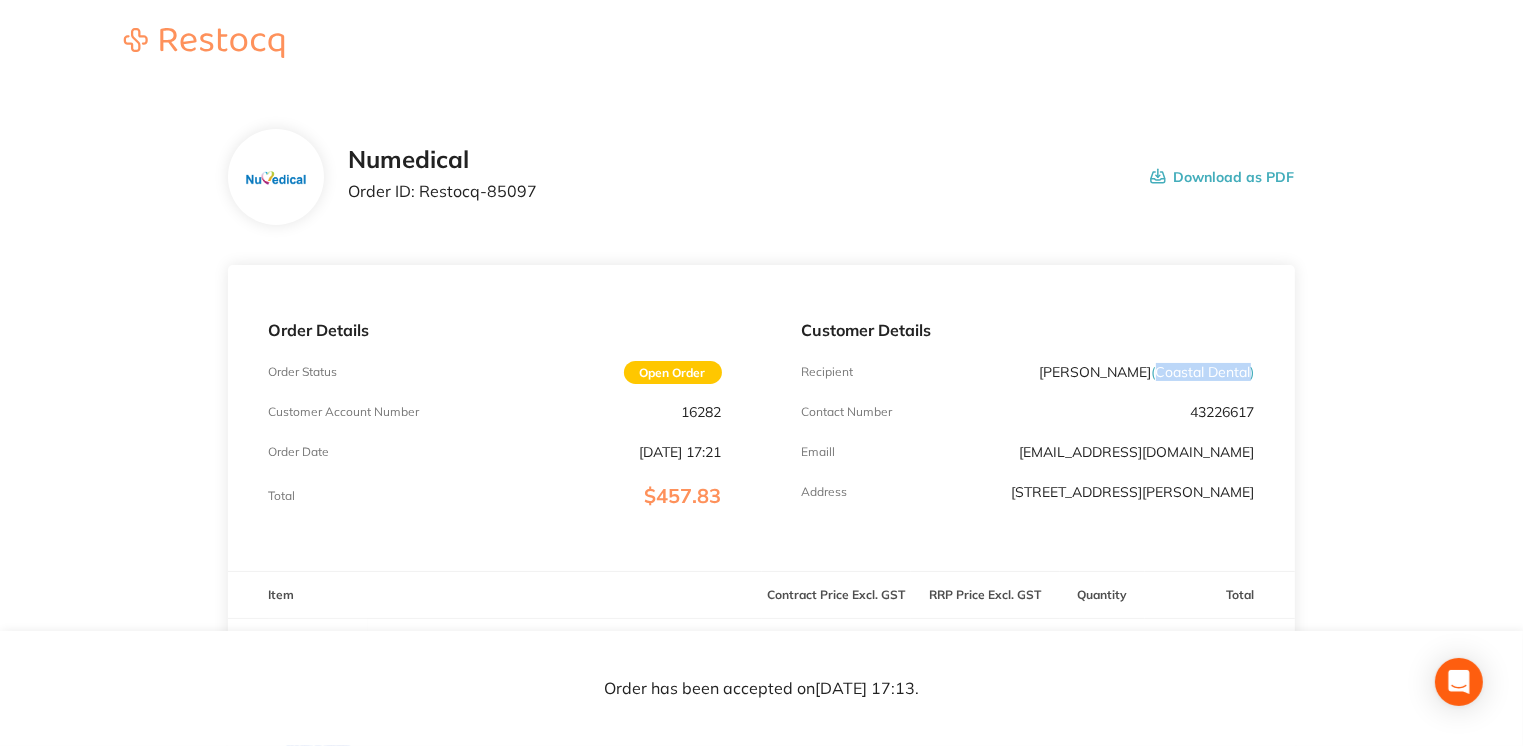 drag, startPoint x: 1155, startPoint y: 374, endPoint x: 1252, endPoint y: 365, distance: 97.41663 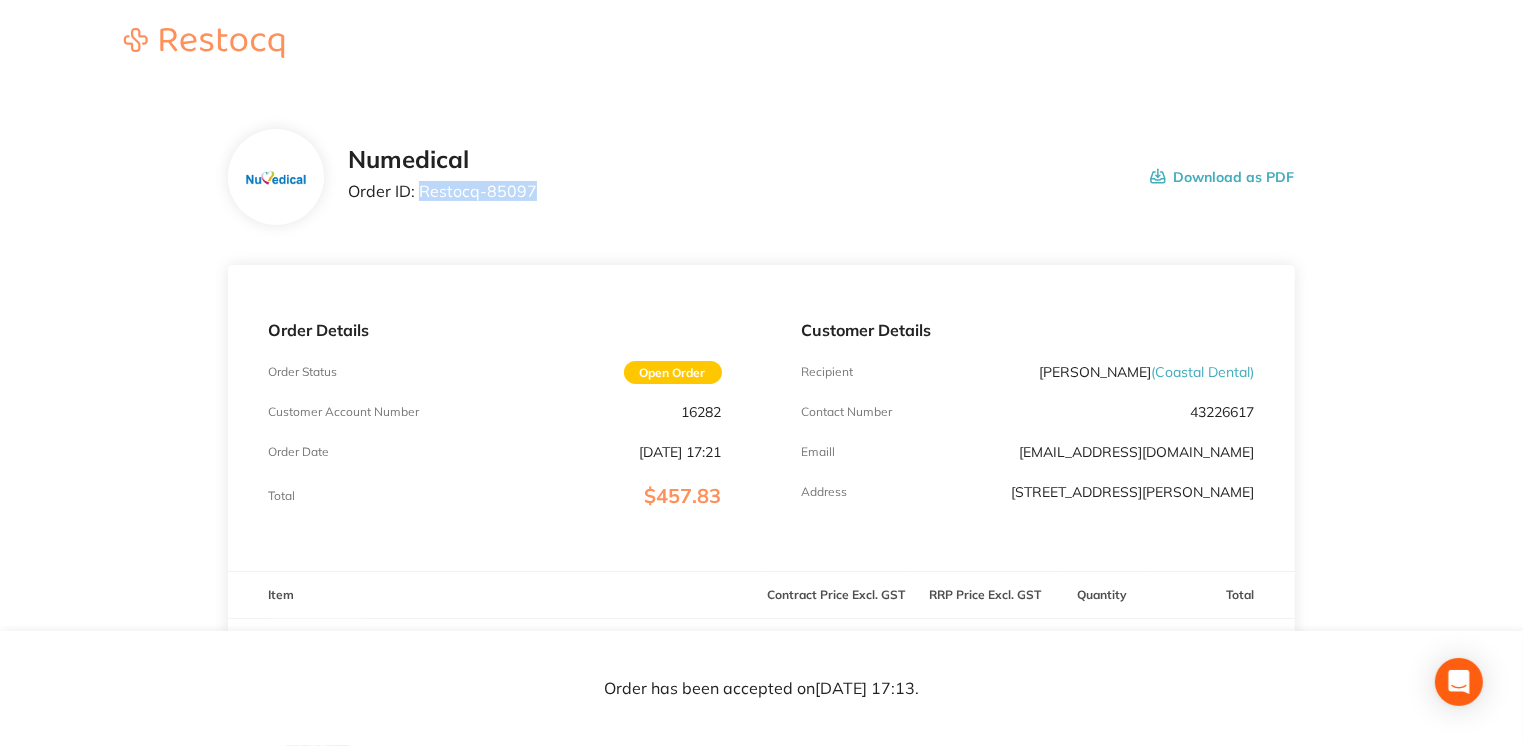 drag, startPoint x: 421, startPoint y: 196, endPoint x: 594, endPoint y: 202, distance: 173.10402 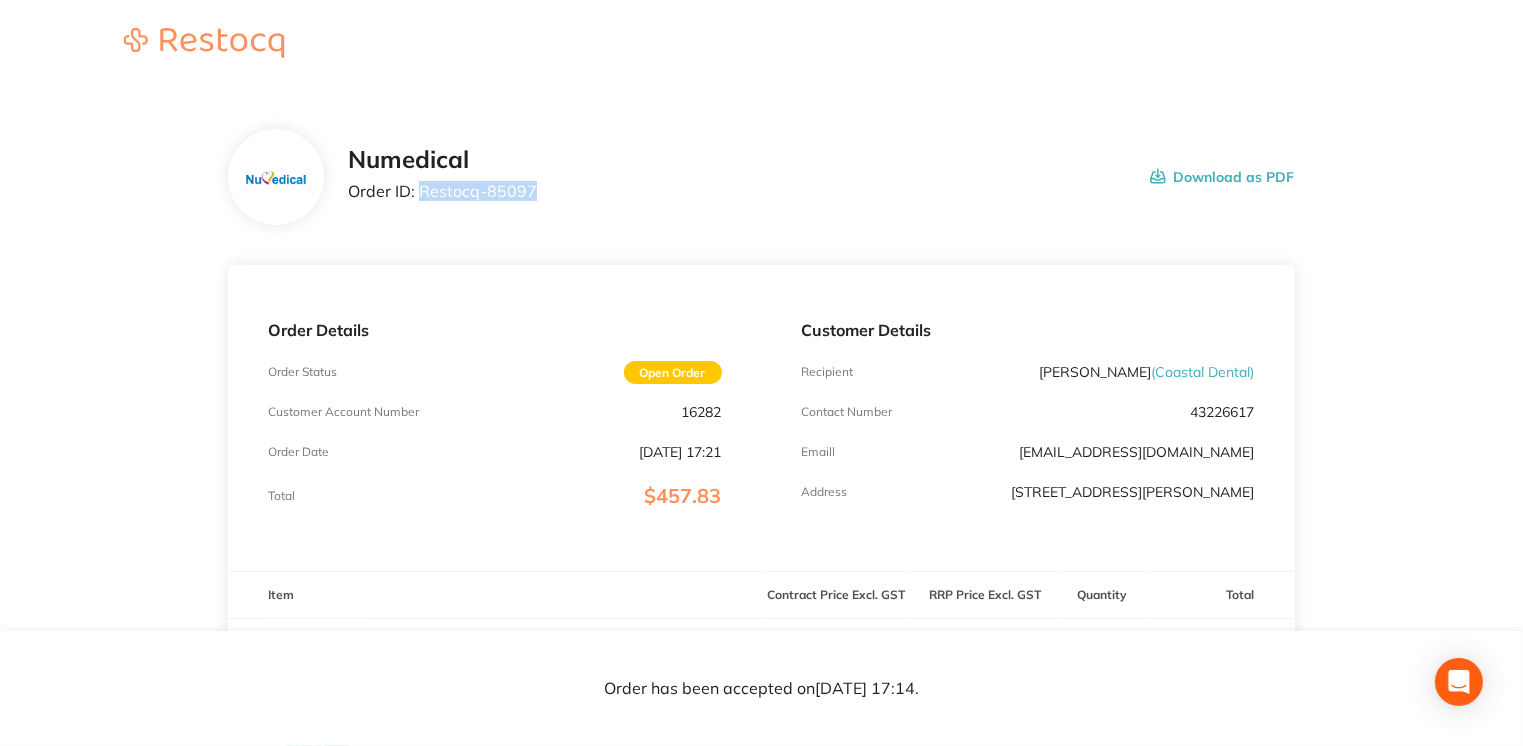 copy on "Restocq- 85097" 